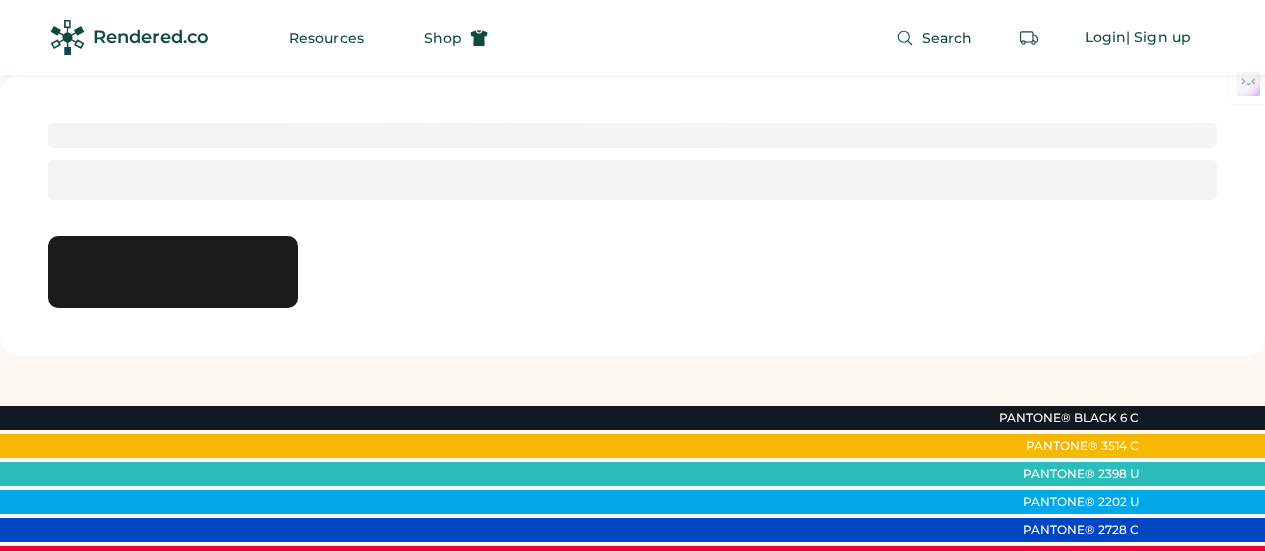 scroll, scrollTop: 0, scrollLeft: 0, axis: both 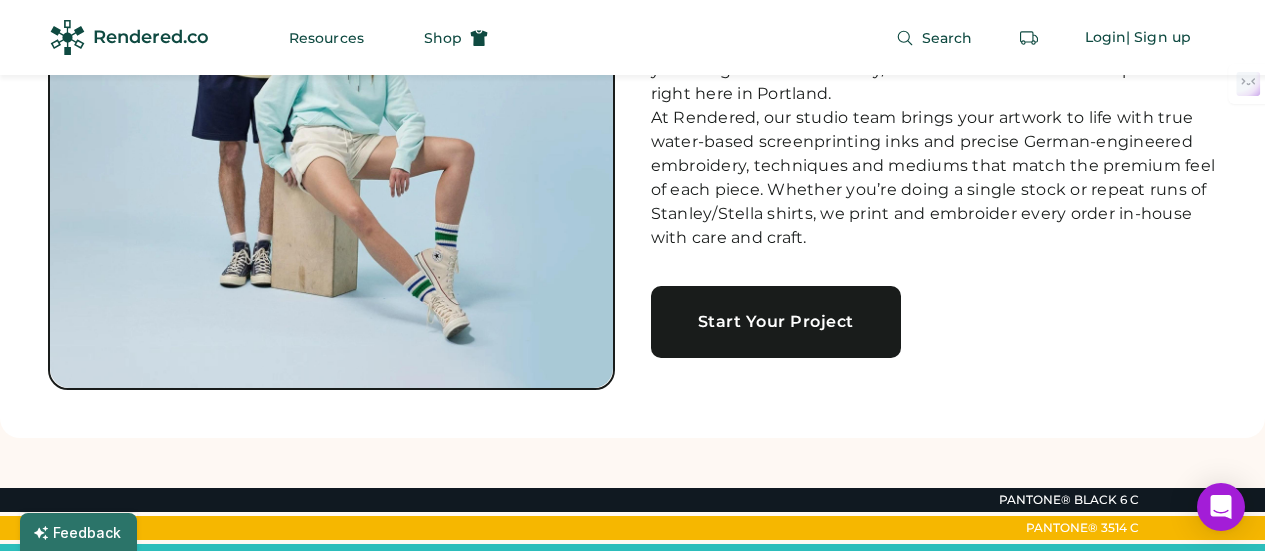 click on "Start Your Project" at bounding box center (776, 322) 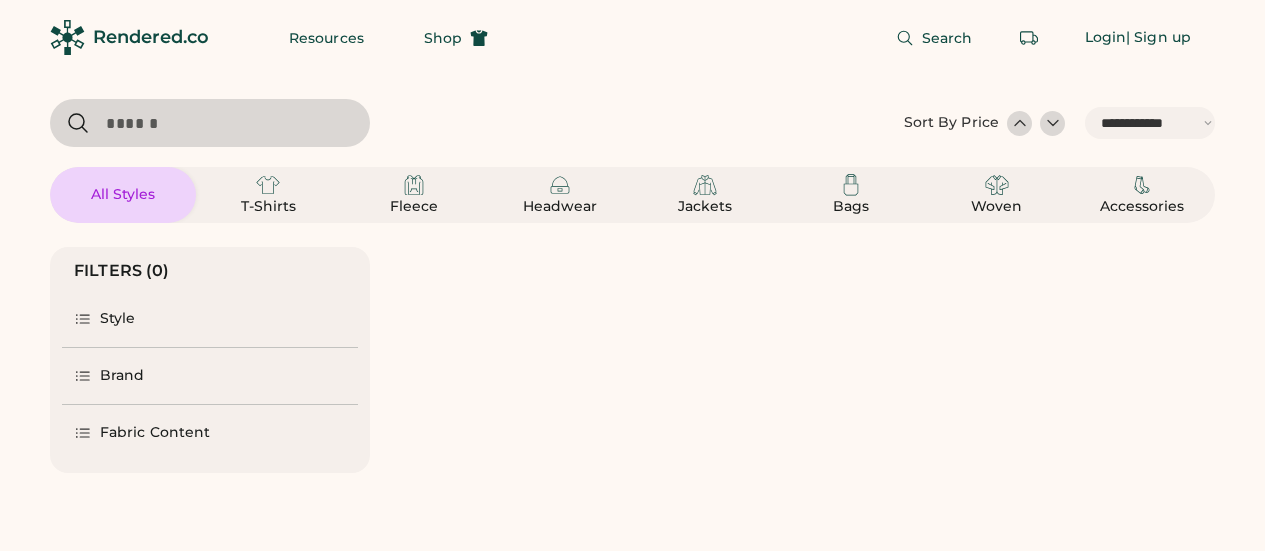select on "*****" 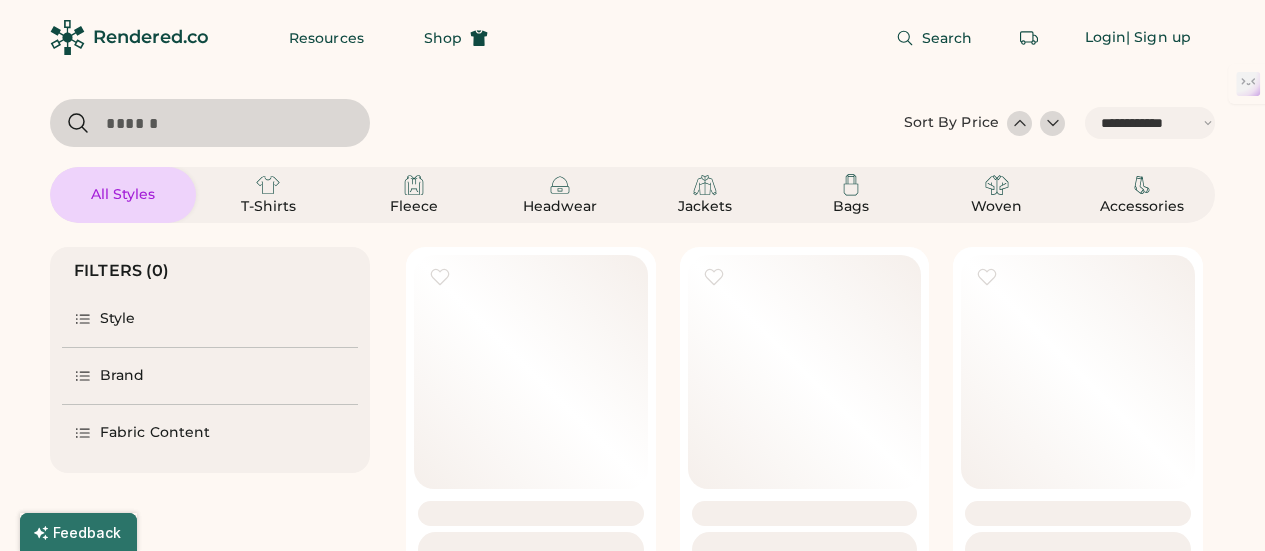 scroll, scrollTop: 0, scrollLeft: 0, axis: both 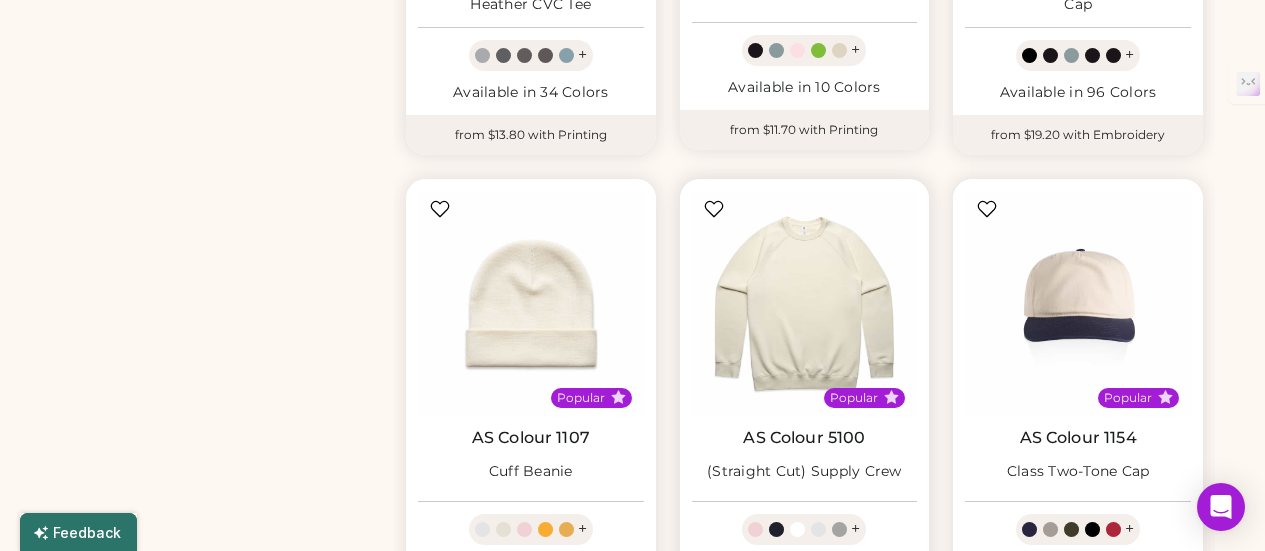 click at bounding box center (805, 304) 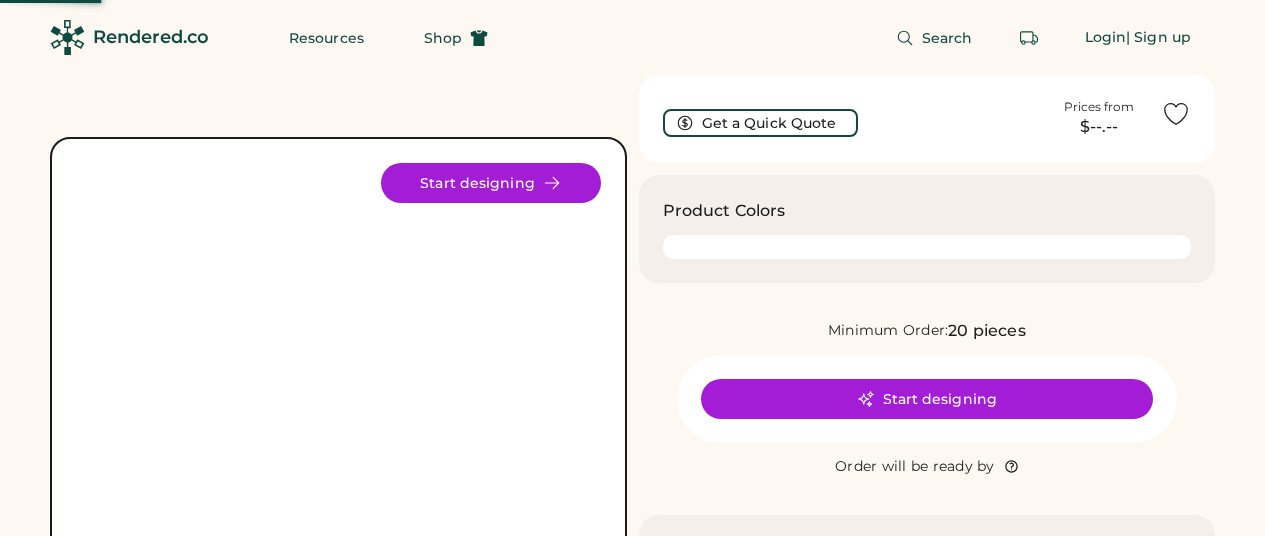 scroll, scrollTop: 0, scrollLeft: 0, axis: both 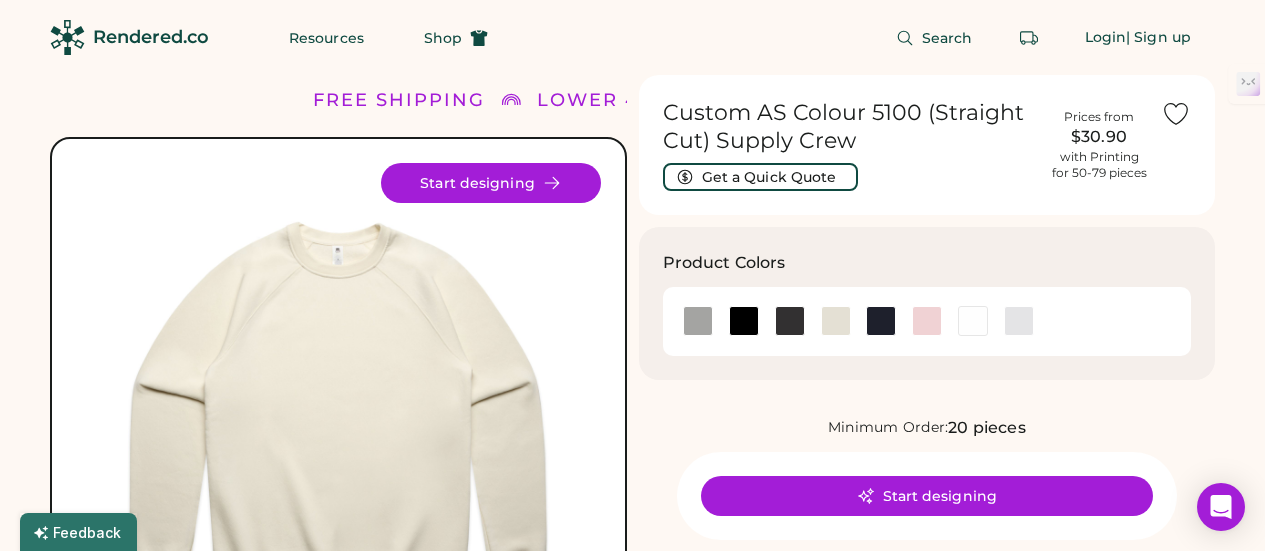 click at bounding box center (338, 425) 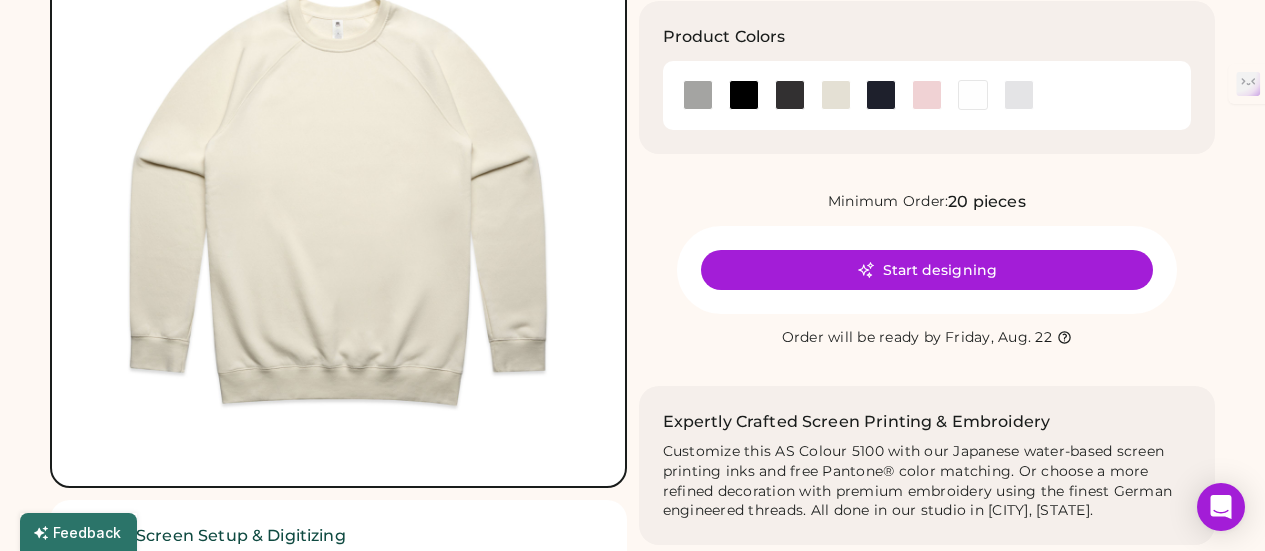 scroll, scrollTop: 200, scrollLeft: 0, axis: vertical 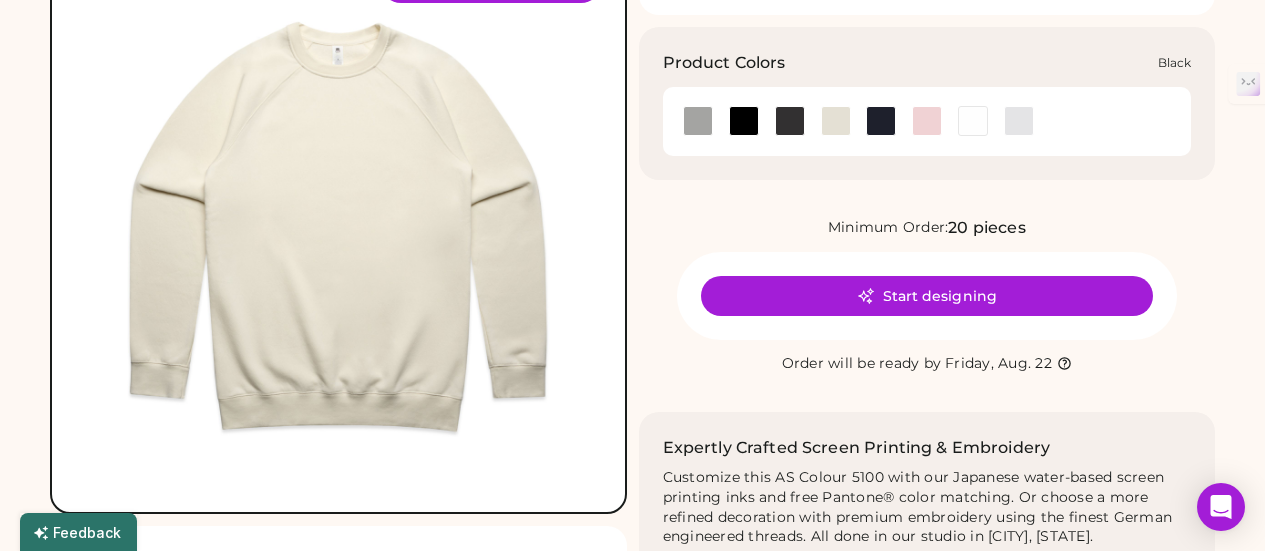 click at bounding box center [743, 121] 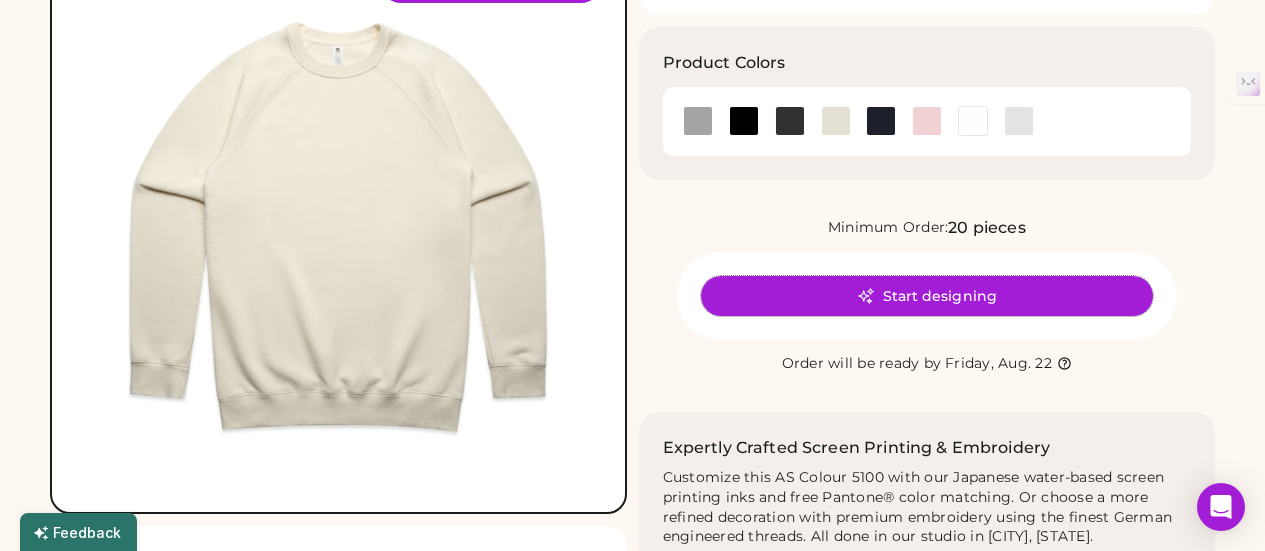 click on "Start designing" at bounding box center (927, 296) 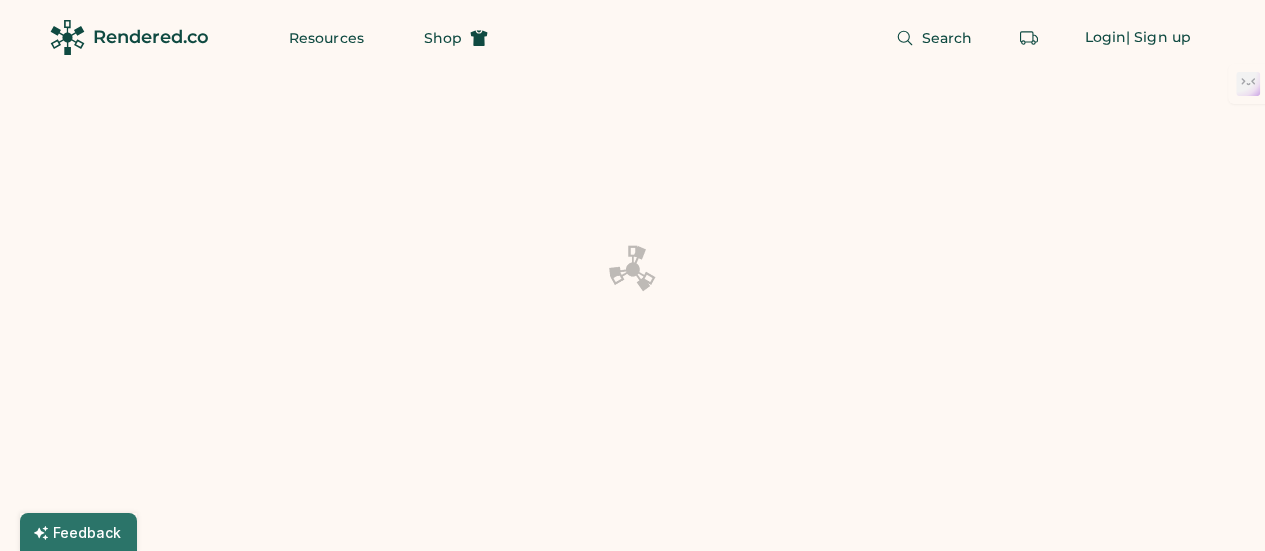scroll, scrollTop: 0, scrollLeft: 0, axis: both 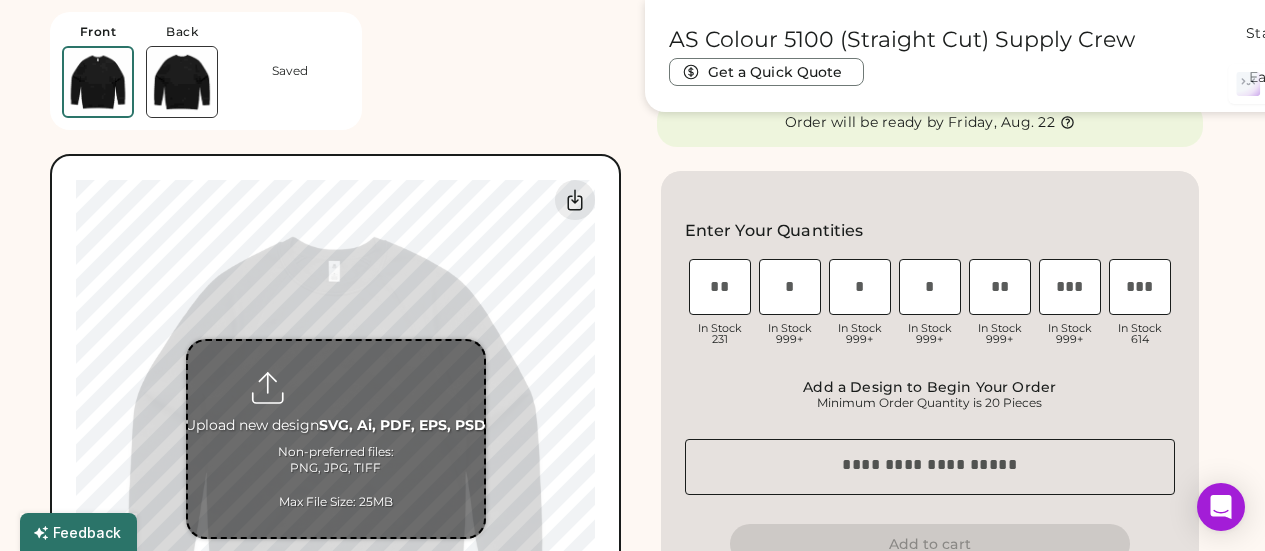 click at bounding box center [336, 439] 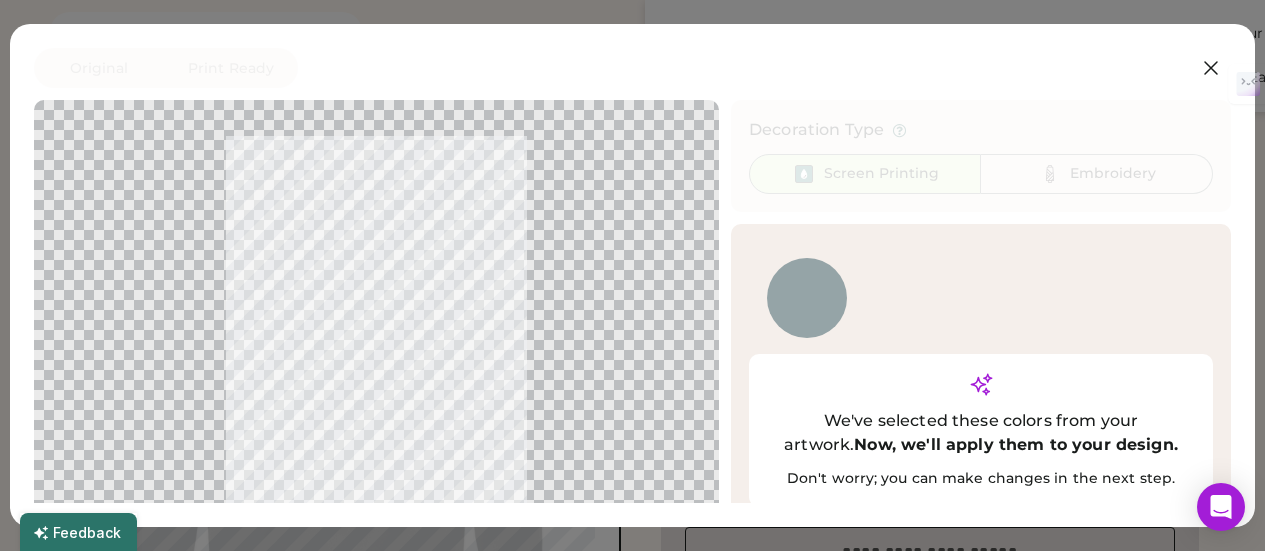 click at bounding box center [807, 298] 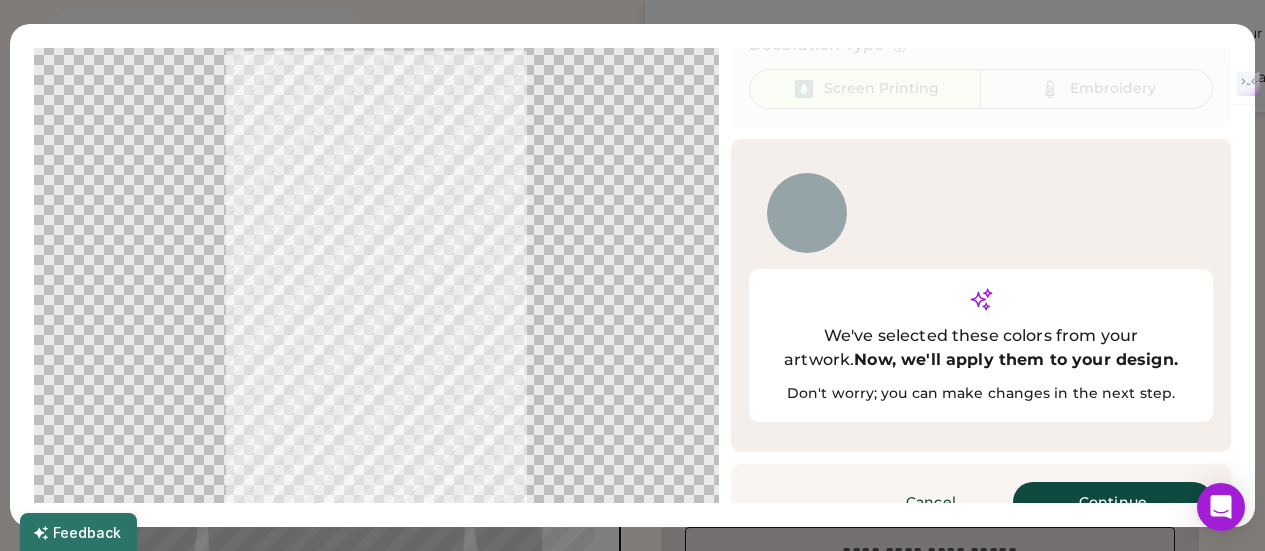 click on "Cancel Finished Continue" at bounding box center [981, 502] 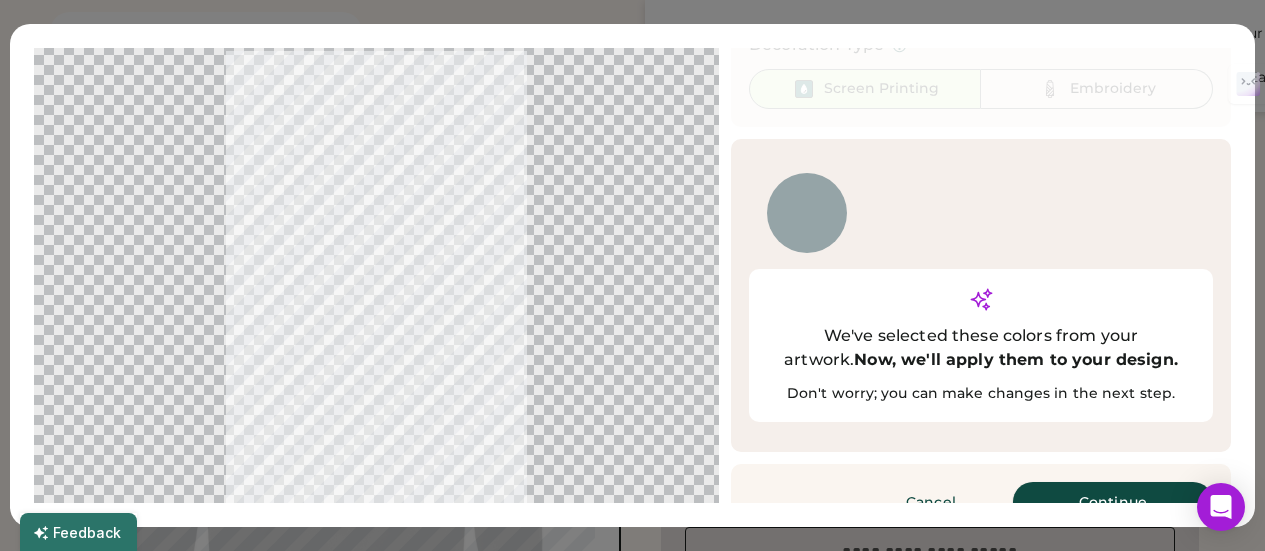 click on "Continue" at bounding box center (1113, 502) 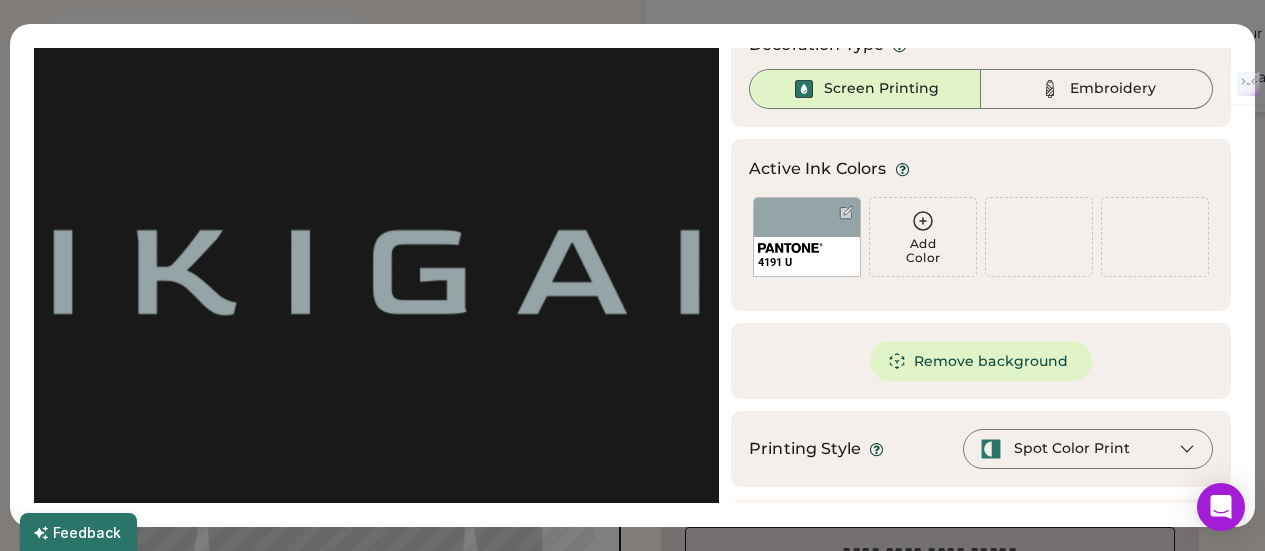 click at bounding box center (376, 273) 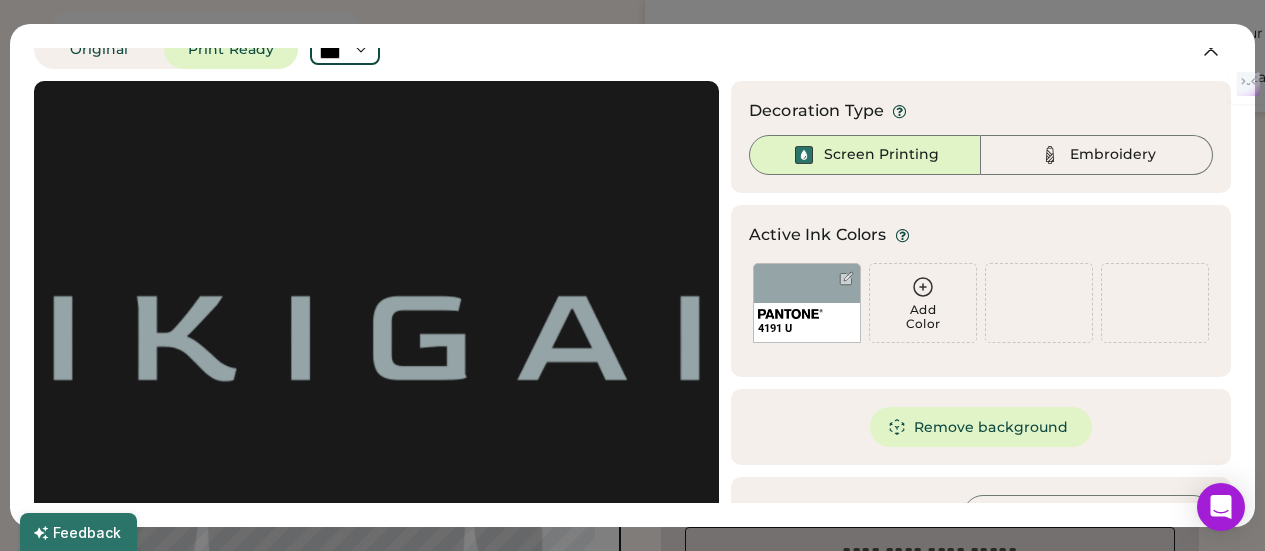 scroll, scrollTop: 0, scrollLeft: 0, axis: both 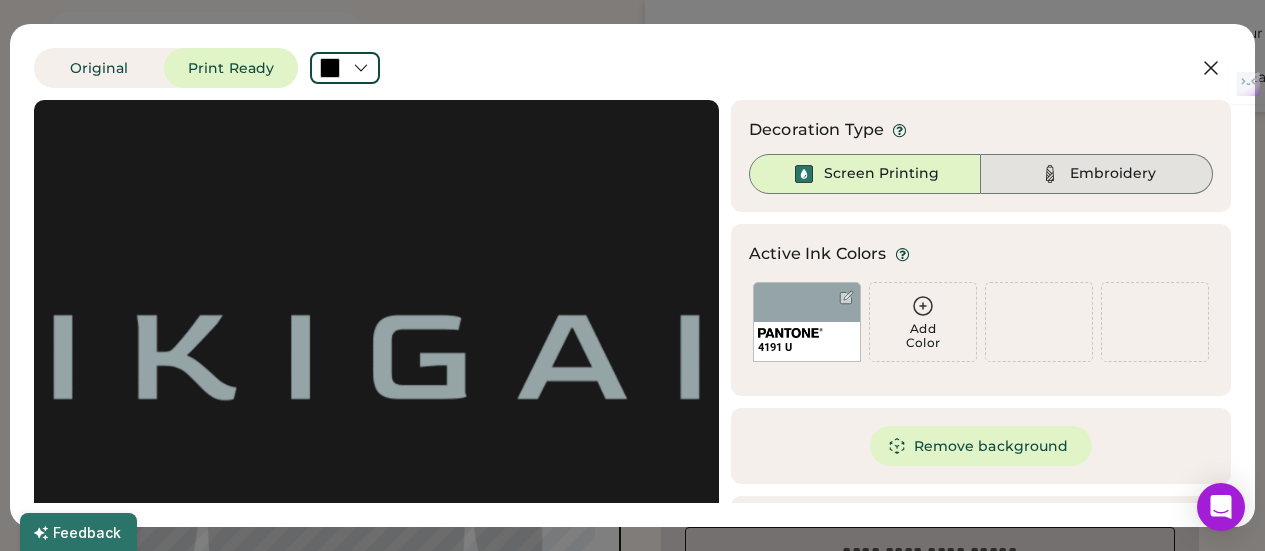click on "Embroidery" at bounding box center (1113, 174) 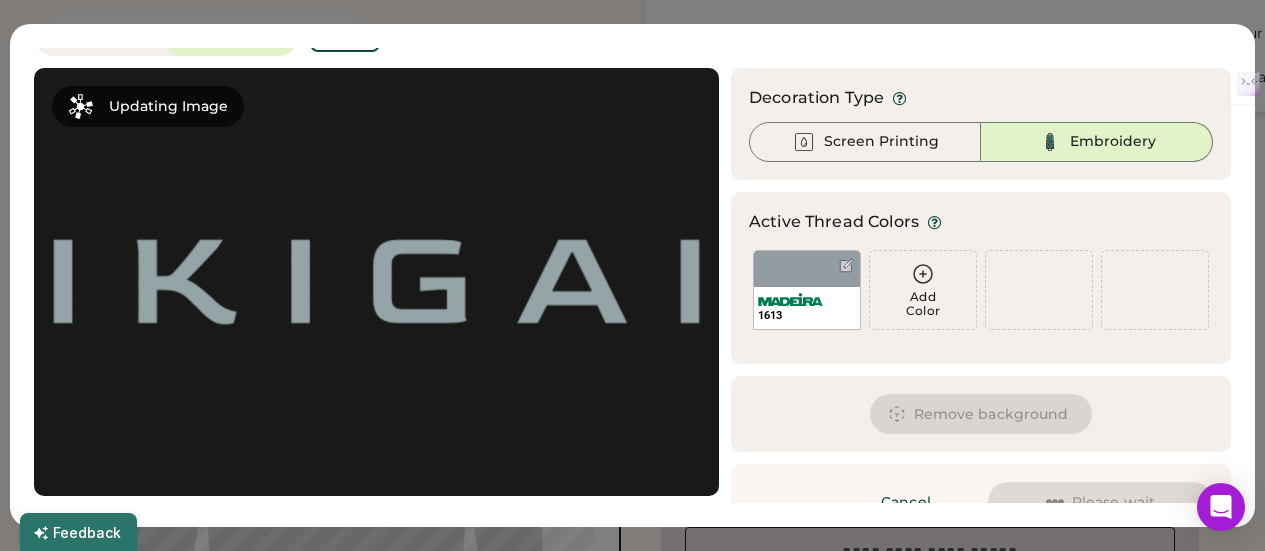 scroll, scrollTop: 69, scrollLeft: 0, axis: vertical 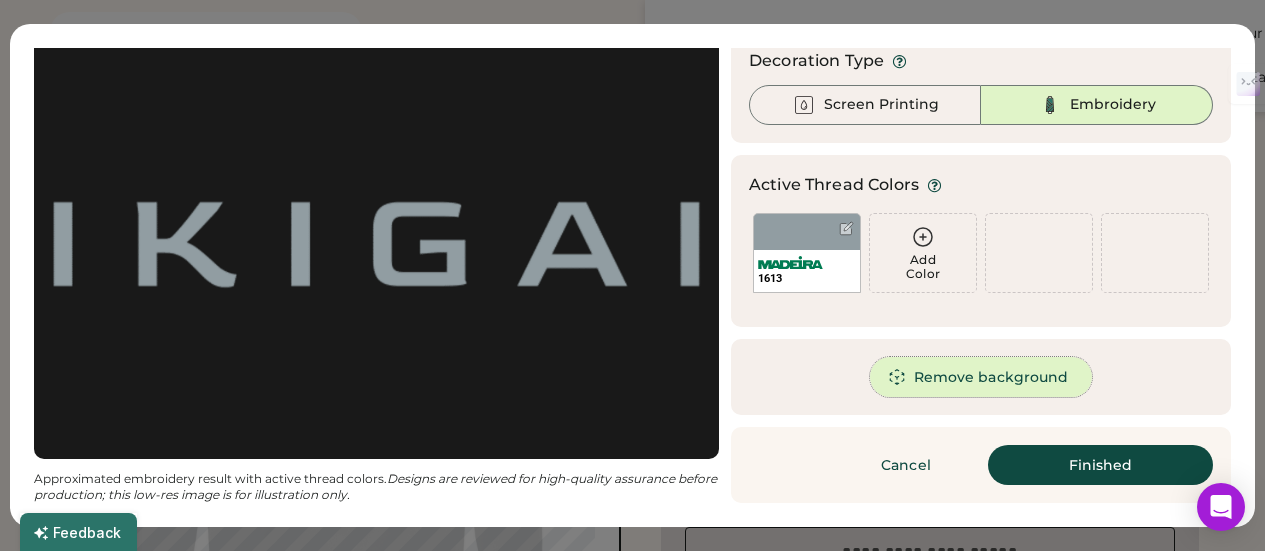 click on "Remove background" at bounding box center (981, 377) 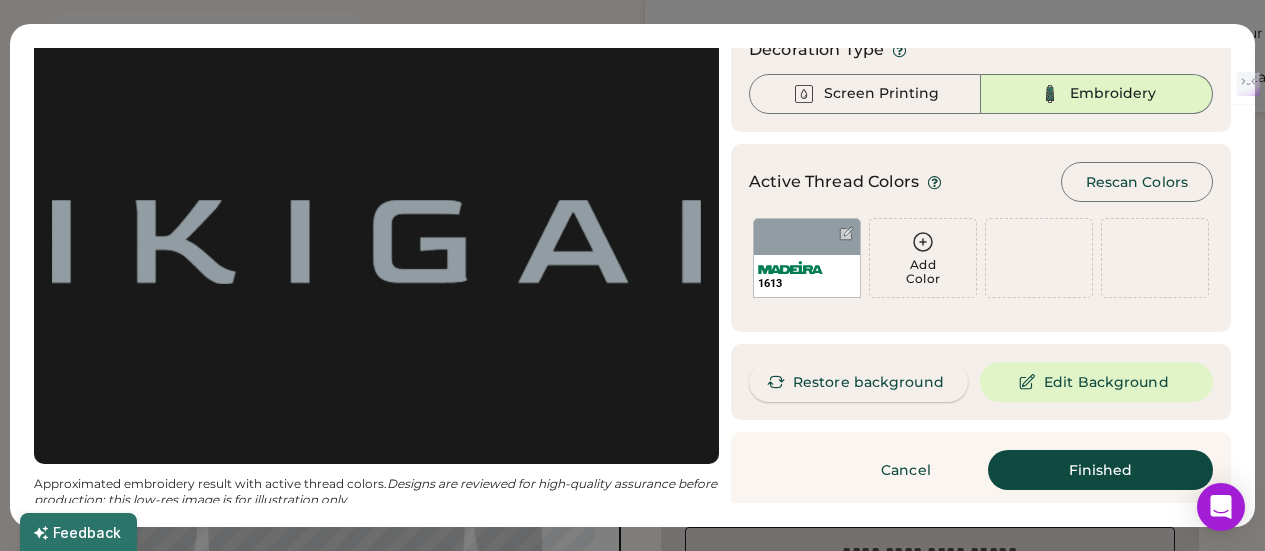 scroll, scrollTop: 85, scrollLeft: 0, axis: vertical 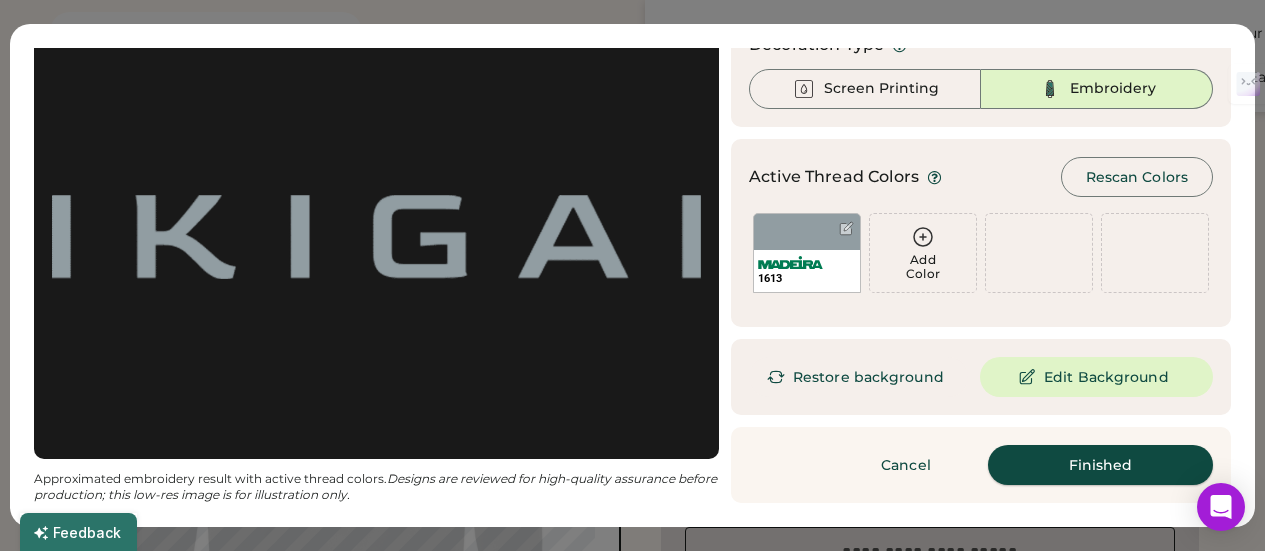 click on "Finished" at bounding box center [1100, 465] 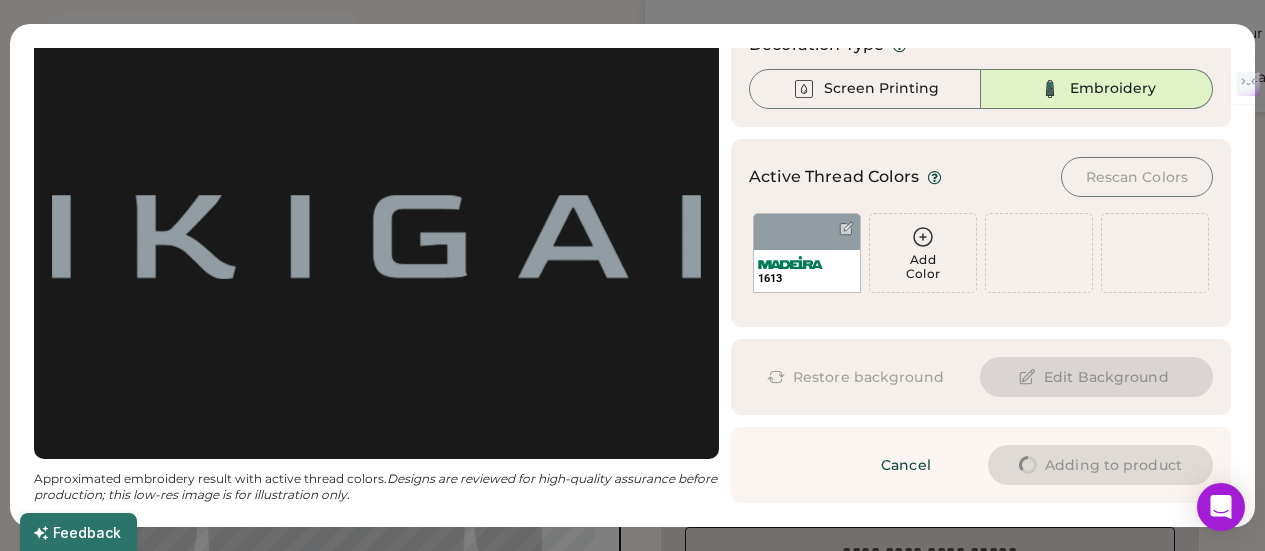 scroll, scrollTop: 69, scrollLeft: 0, axis: vertical 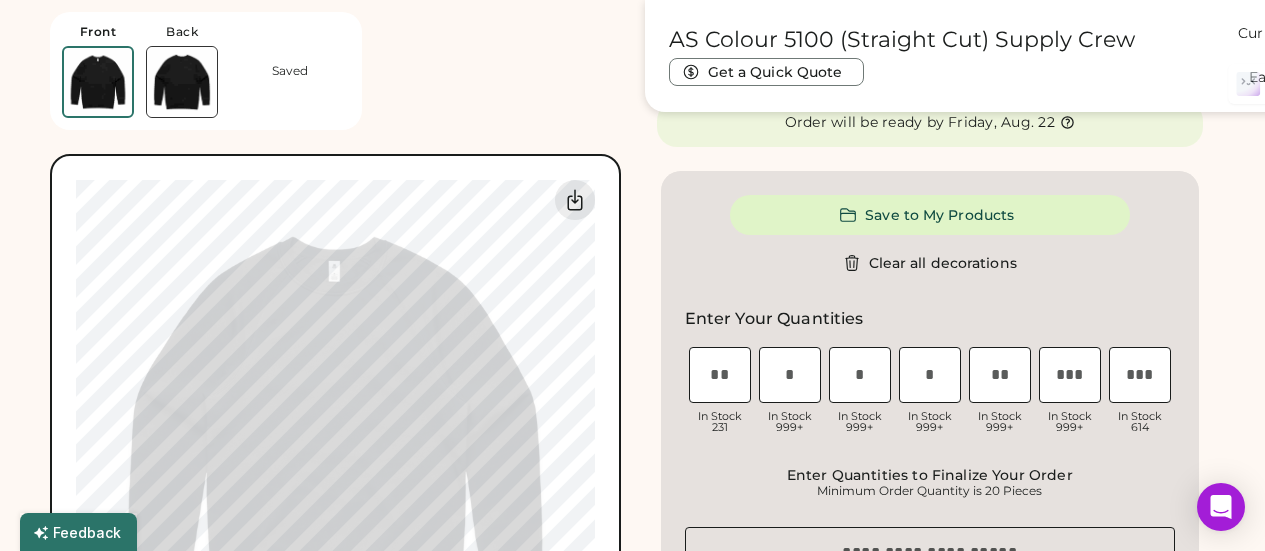 type on "****" 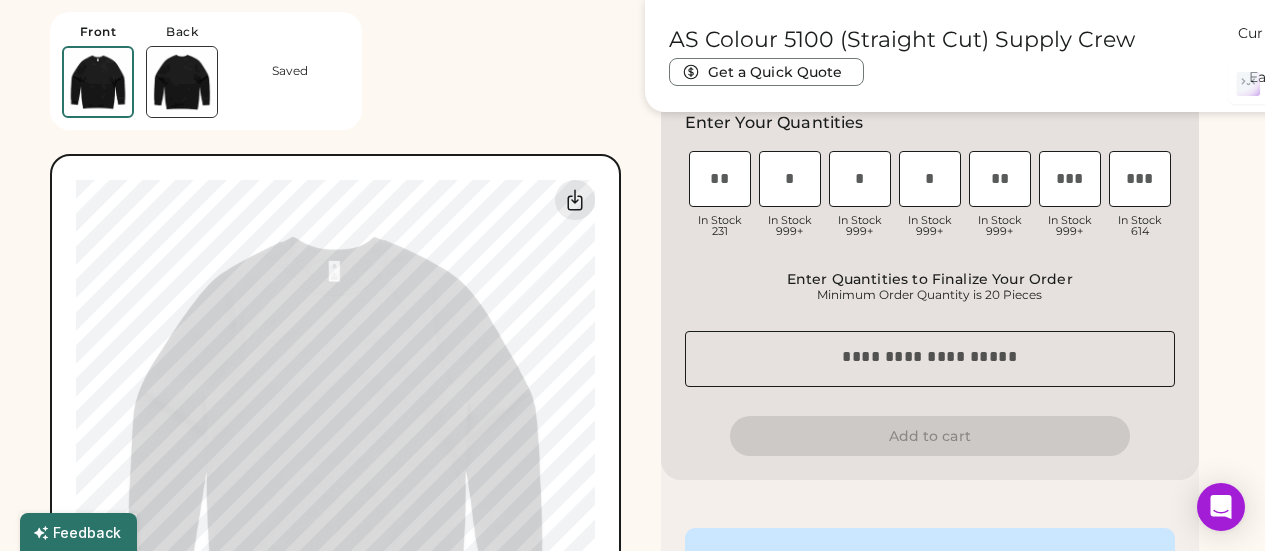 scroll, scrollTop: 800, scrollLeft: 0, axis: vertical 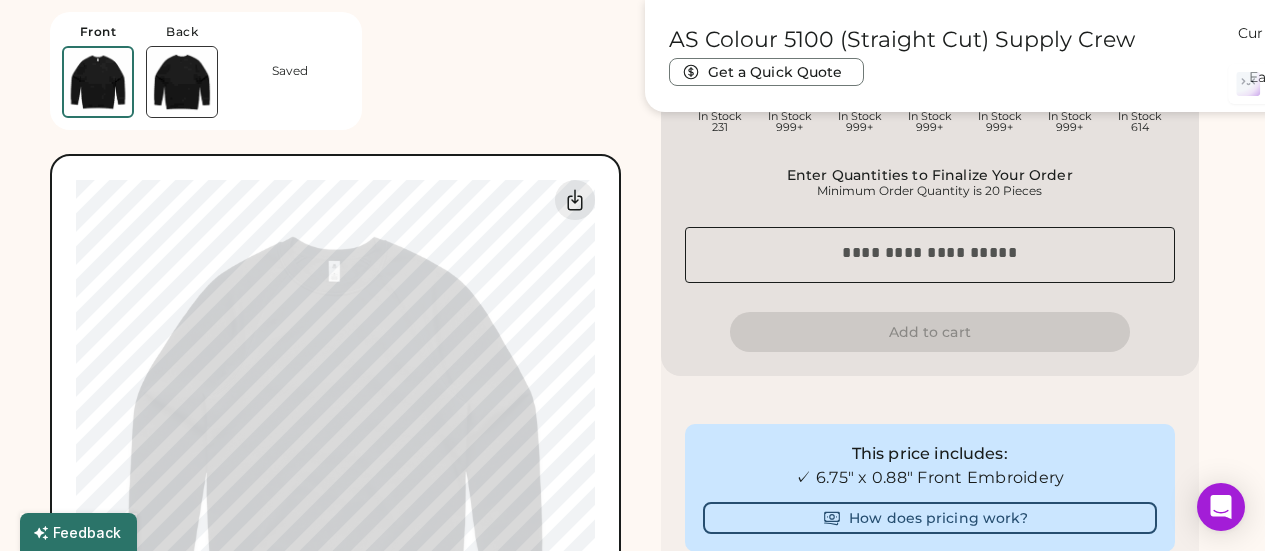 type on "****" 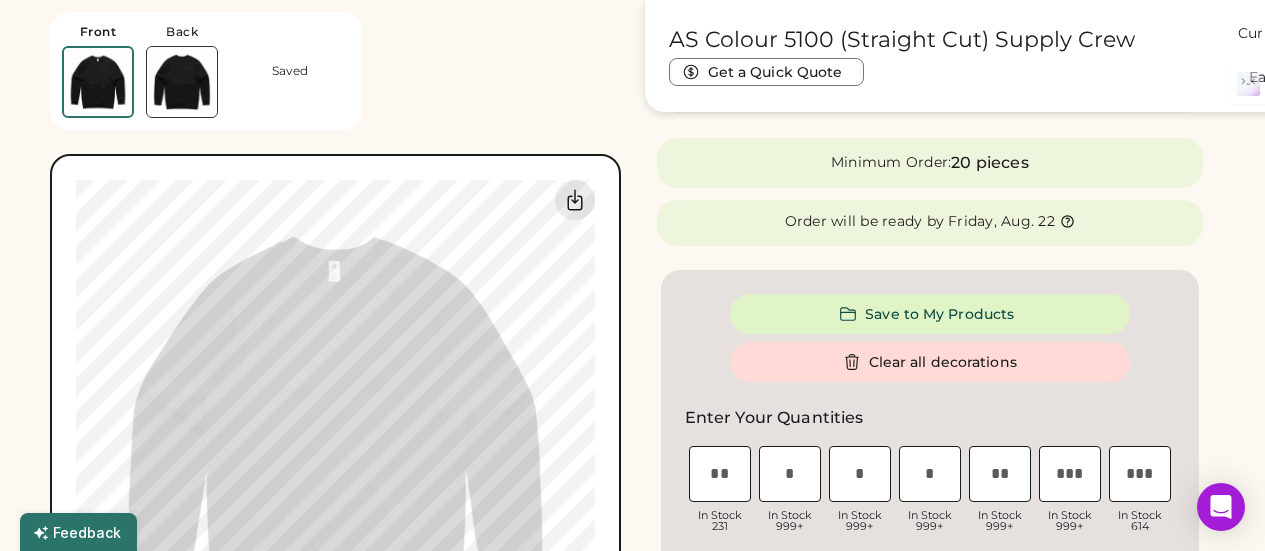 scroll, scrollTop: 400, scrollLeft: 0, axis: vertical 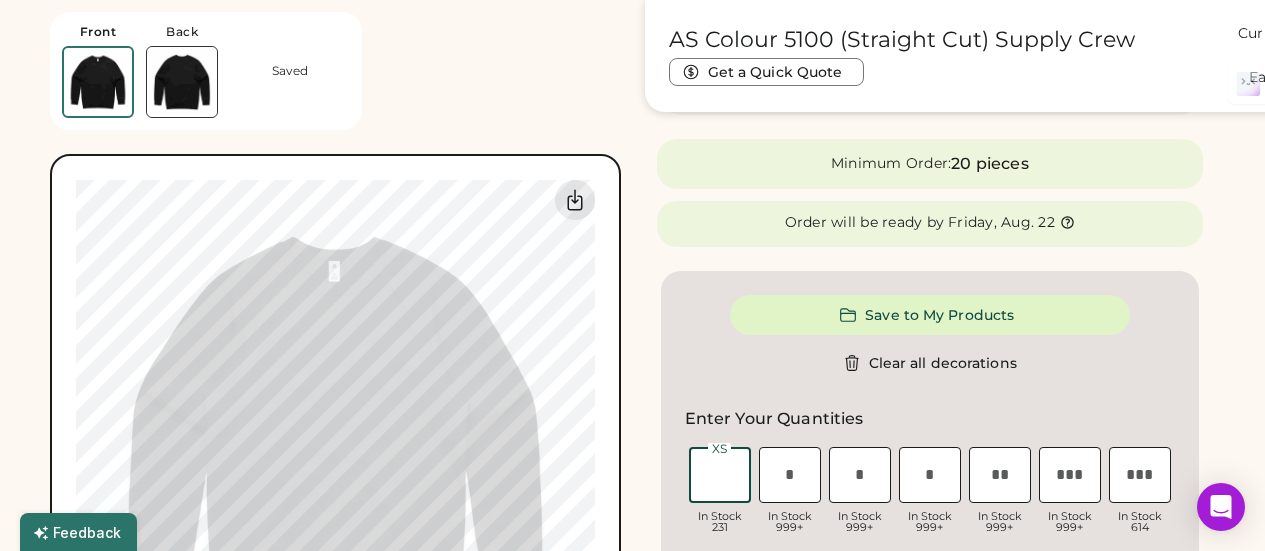 click at bounding box center [720, 475] 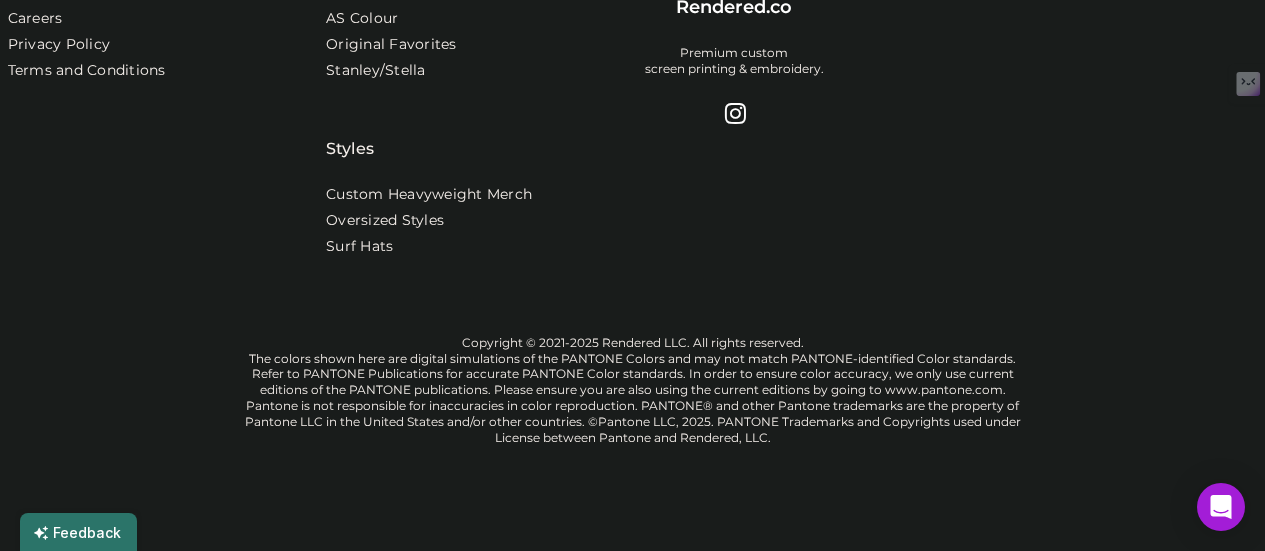 scroll, scrollTop: 2468, scrollLeft: 0, axis: vertical 